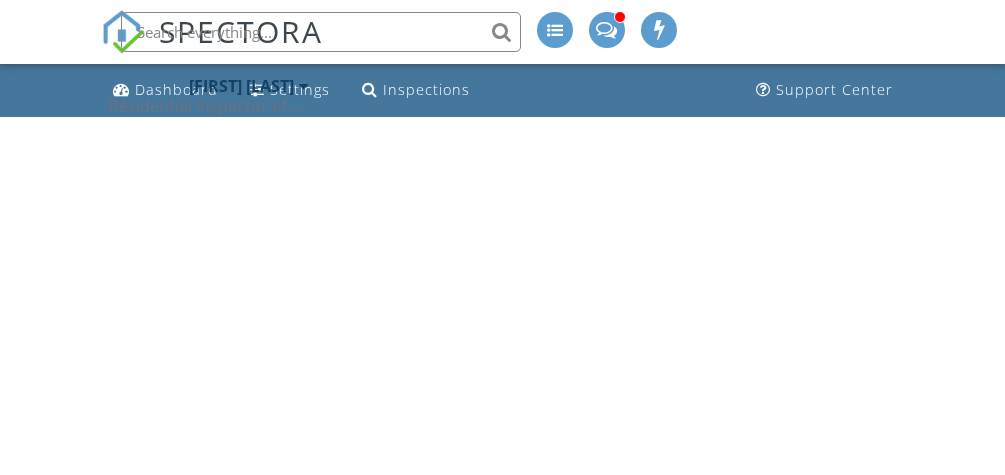 scroll, scrollTop: 0, scrollLeft: 0, axis: both 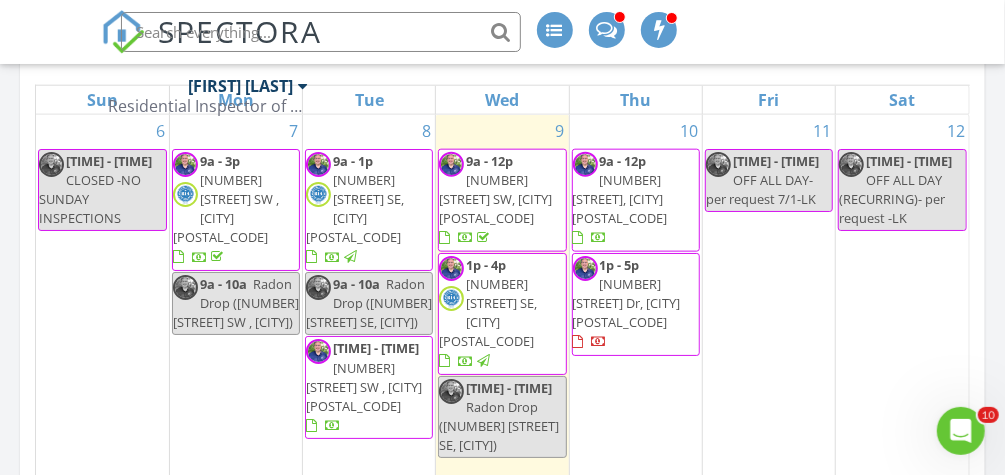click on "[NUMBER] [STREET], [CITY] [POSTAL_CODE]" at bounding box center (620, 199) 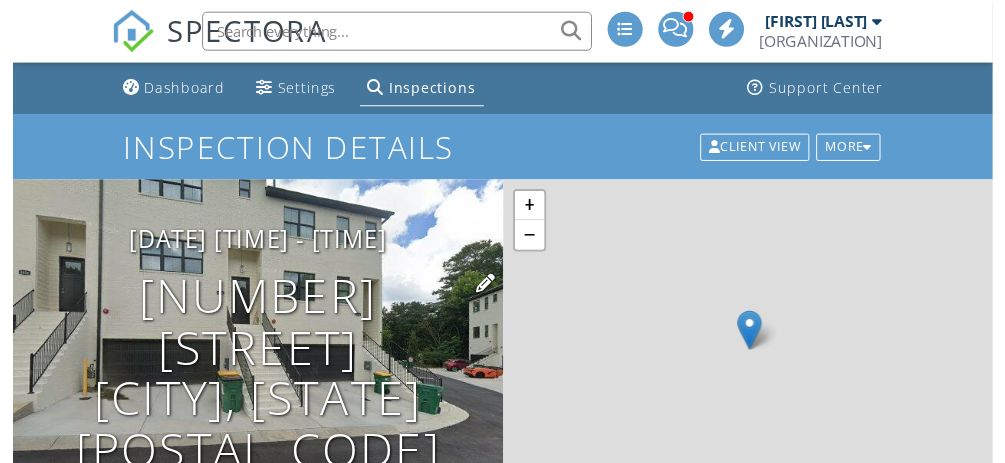 scroll, scrollTop: 0, scrollLeft: 0, axis: both 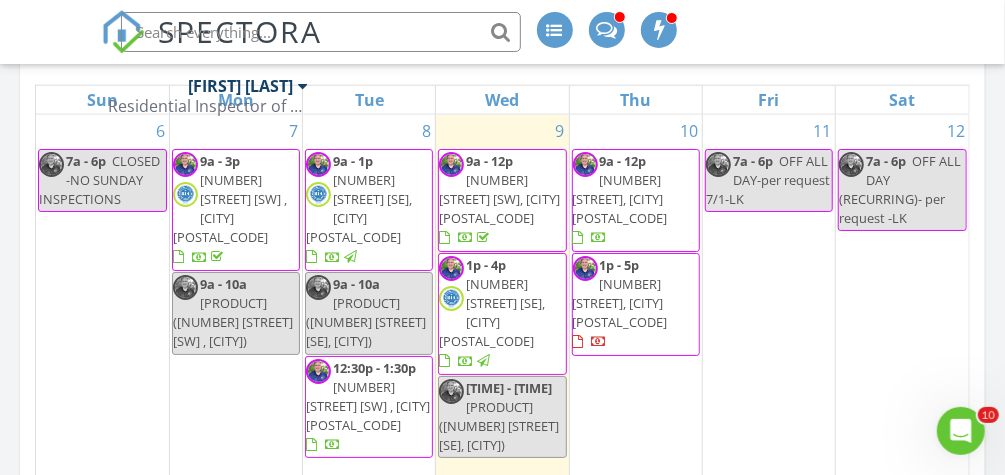 drag, startPoint x: 569, startPoint y: 244, endPoint x: 645, endPoint y: 269, distance: 80.00625 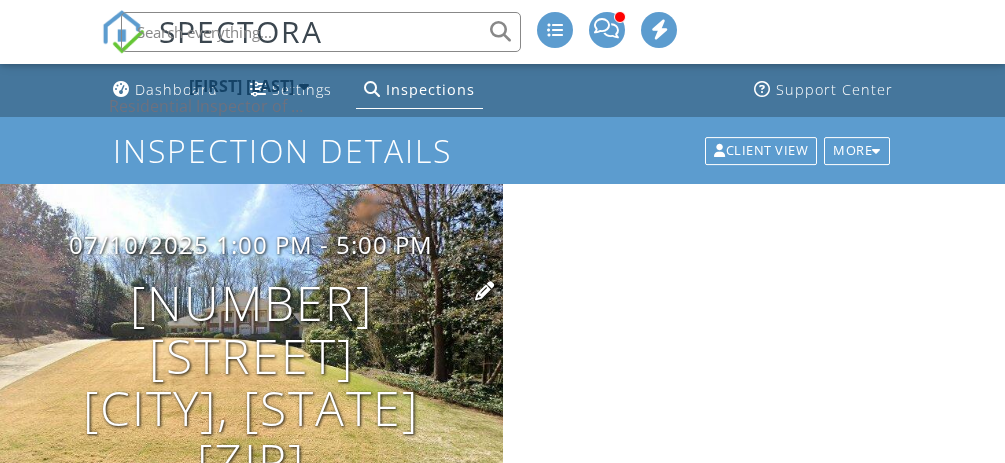 scroll, scrollTop: 0, scrollLeft: 0, axis: both 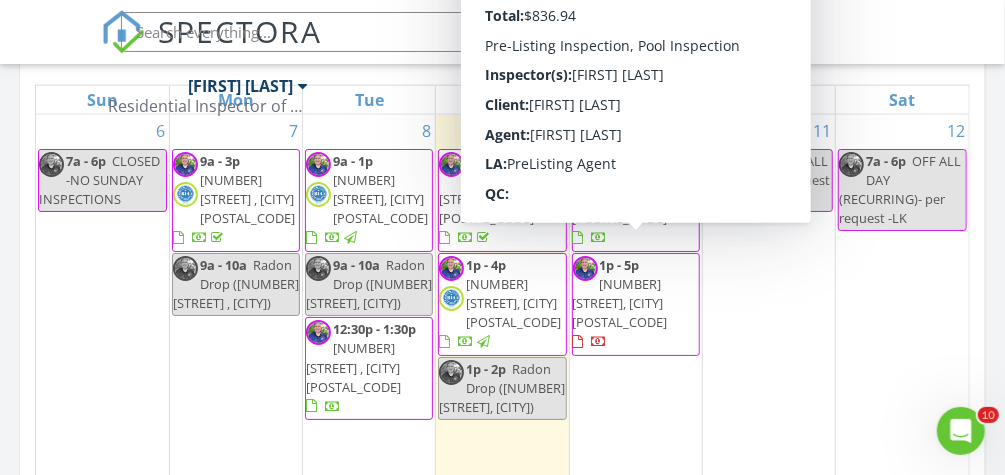 click on "12
7a - 6p
OFF ALL DAY (RECURRING)- per request -LK" at bounding box center (902, 296) 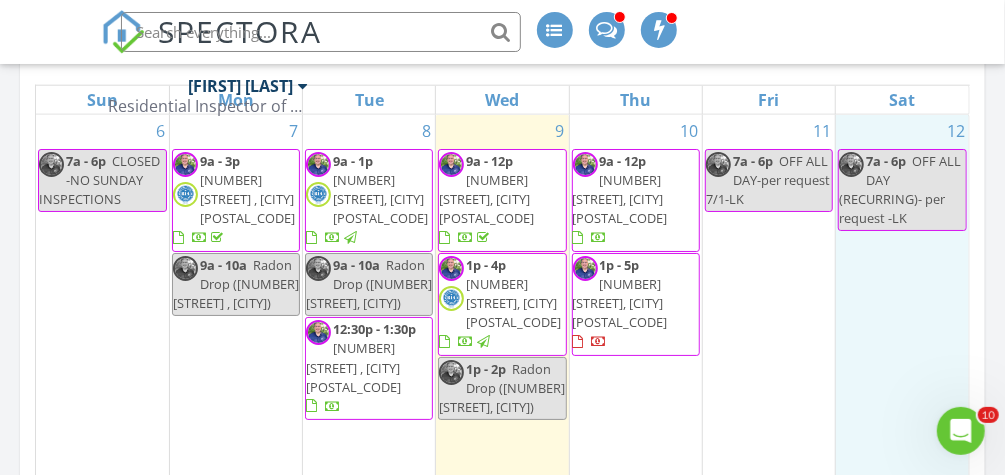 drag, startPoint x: 905, startPoint y: 332, endPoint x: 667, endPoint y: 192, distance: 276.12317 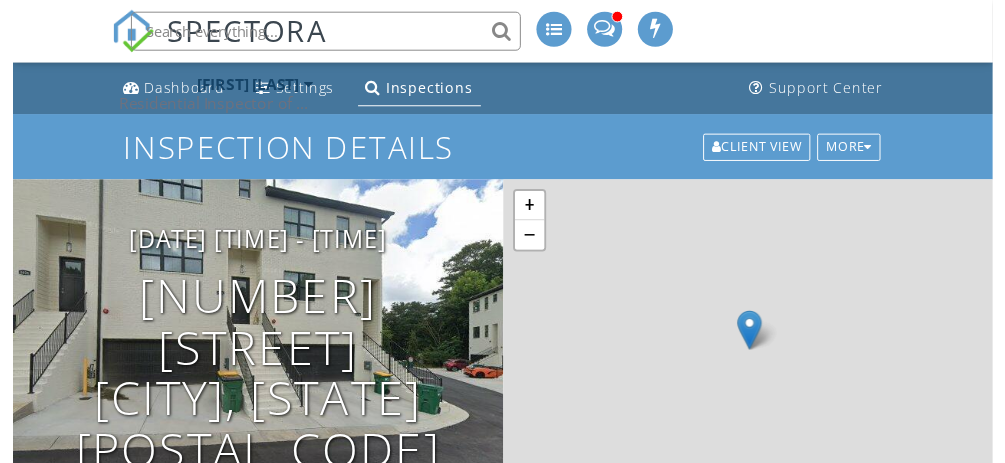 scroll, scrollTop: 0, scrollLeft: 0, axis: both 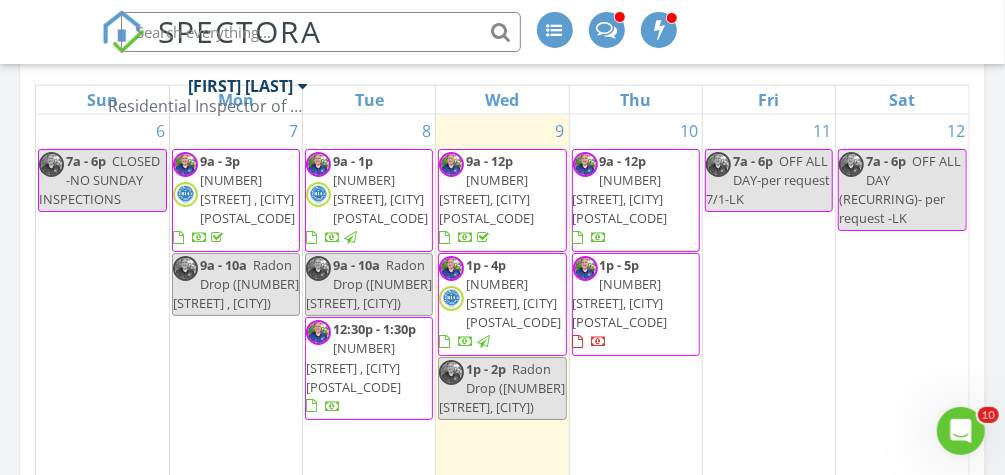 click on "[NUMBER] [STREET], [CITY] [POSTAL_CODE]" at bounding box center (620, 303) 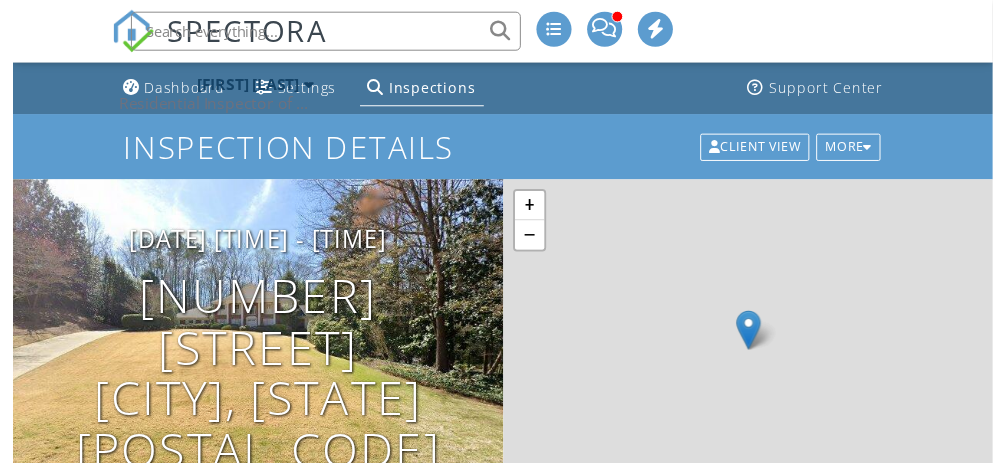 scroll, scrollTop: 0, scrollLeft: 0, axis: both 